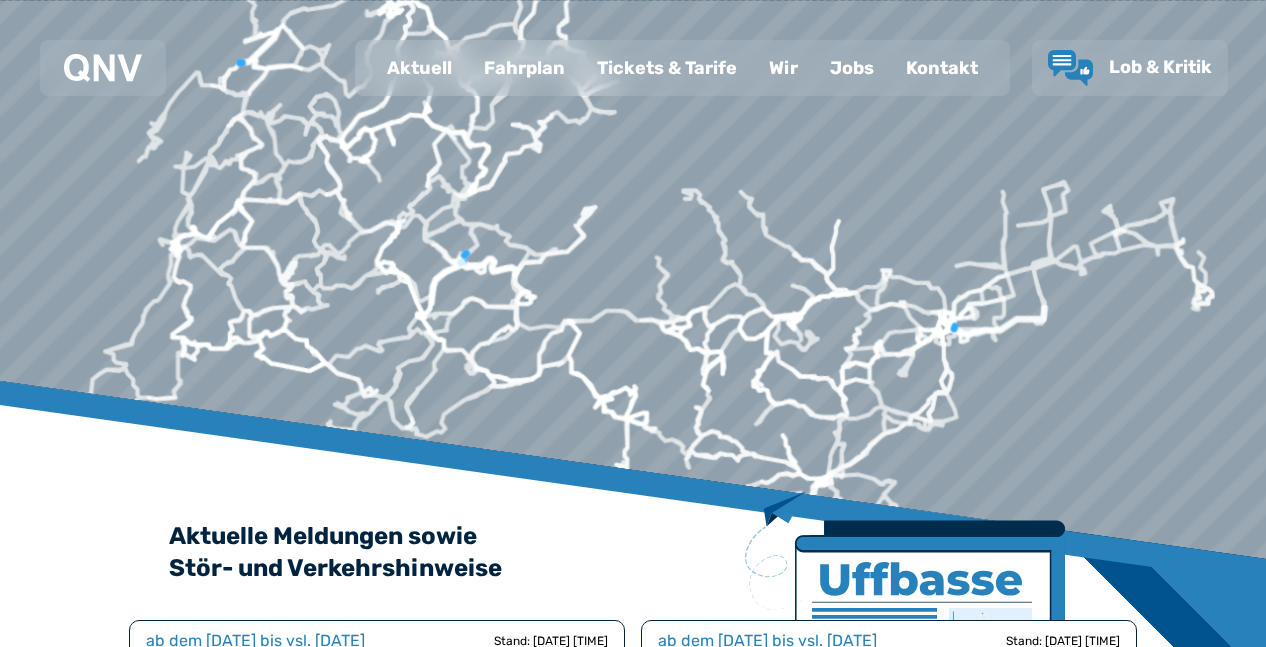 scroll, scrollTop: 0, scrollLeft: 0, axis: both 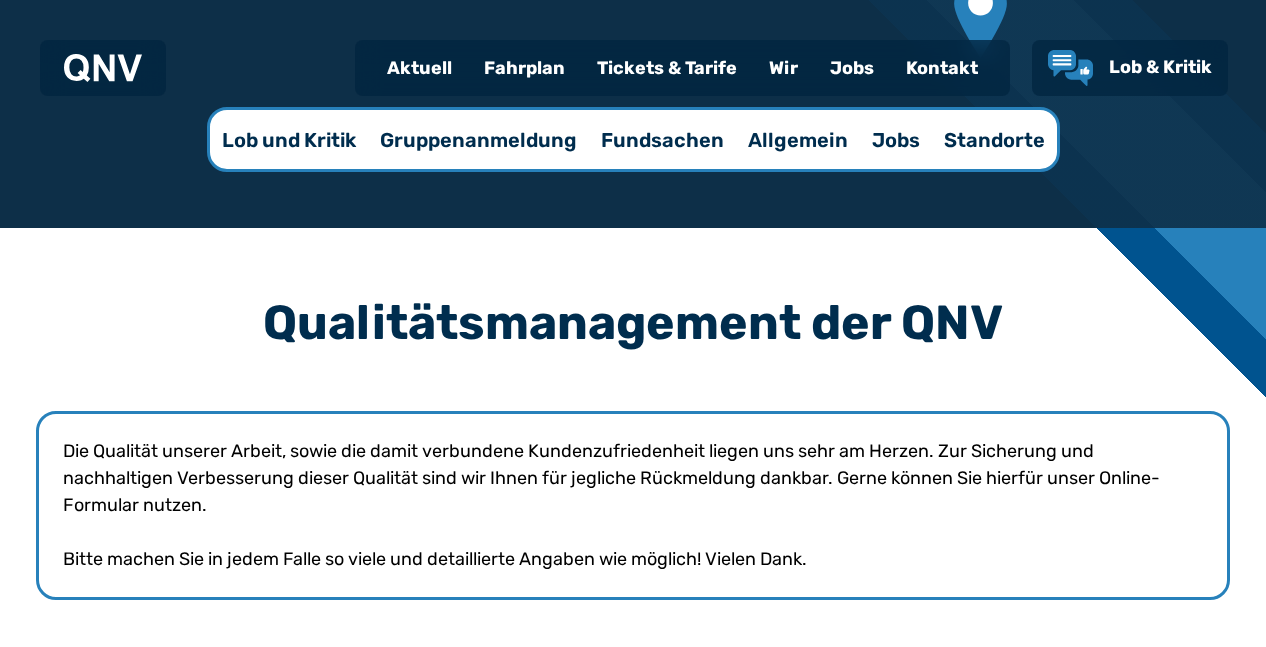 click on "Allgemein" at bounding box center [798, 139] 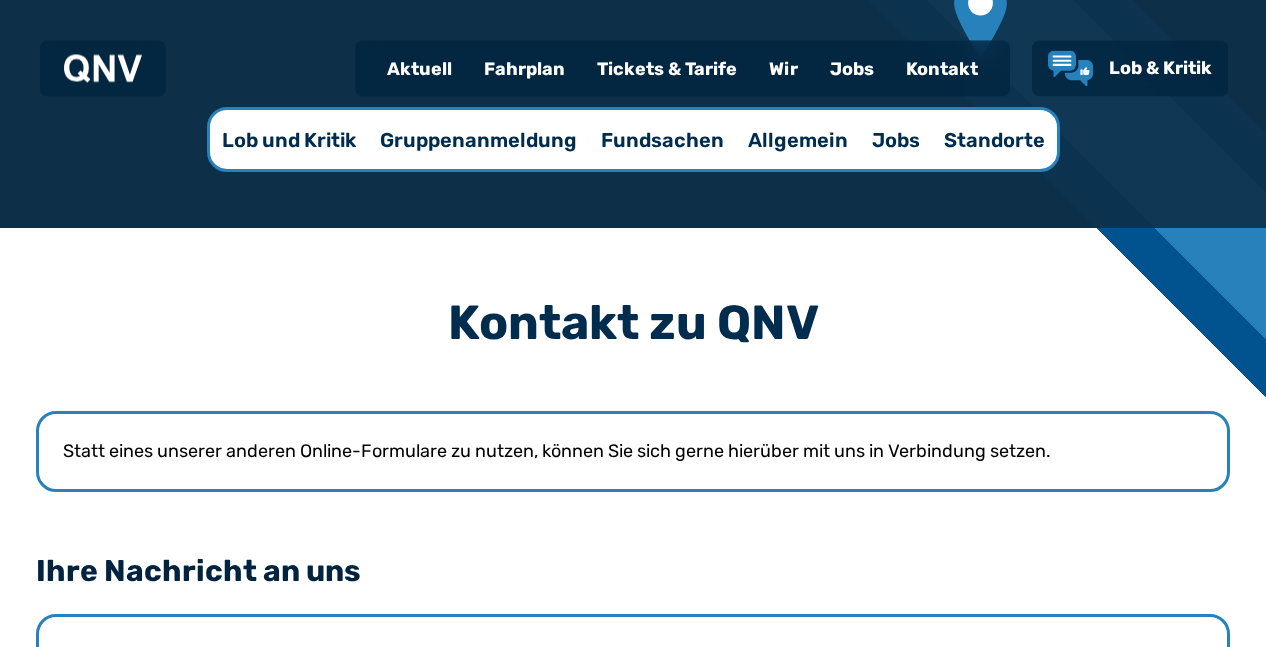 click on "Allgemein" at bounding box center (798, 140) 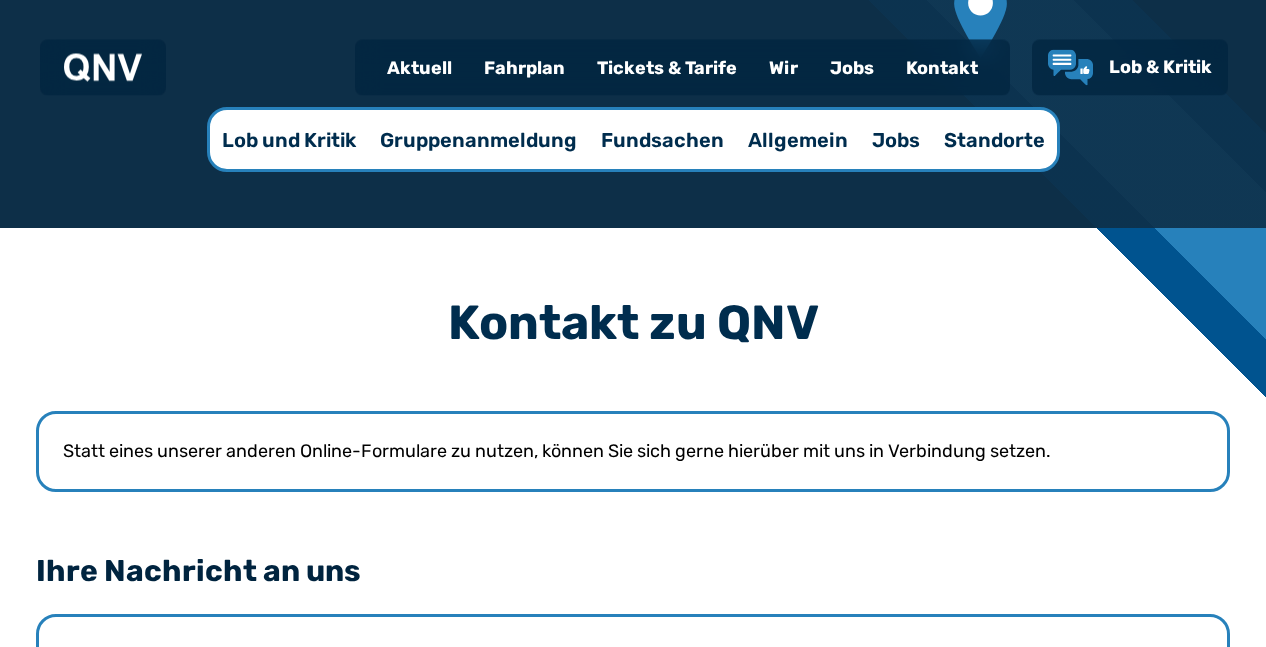 scroll, scrollTop: 907, scrollLeft: 0, axis: vertical 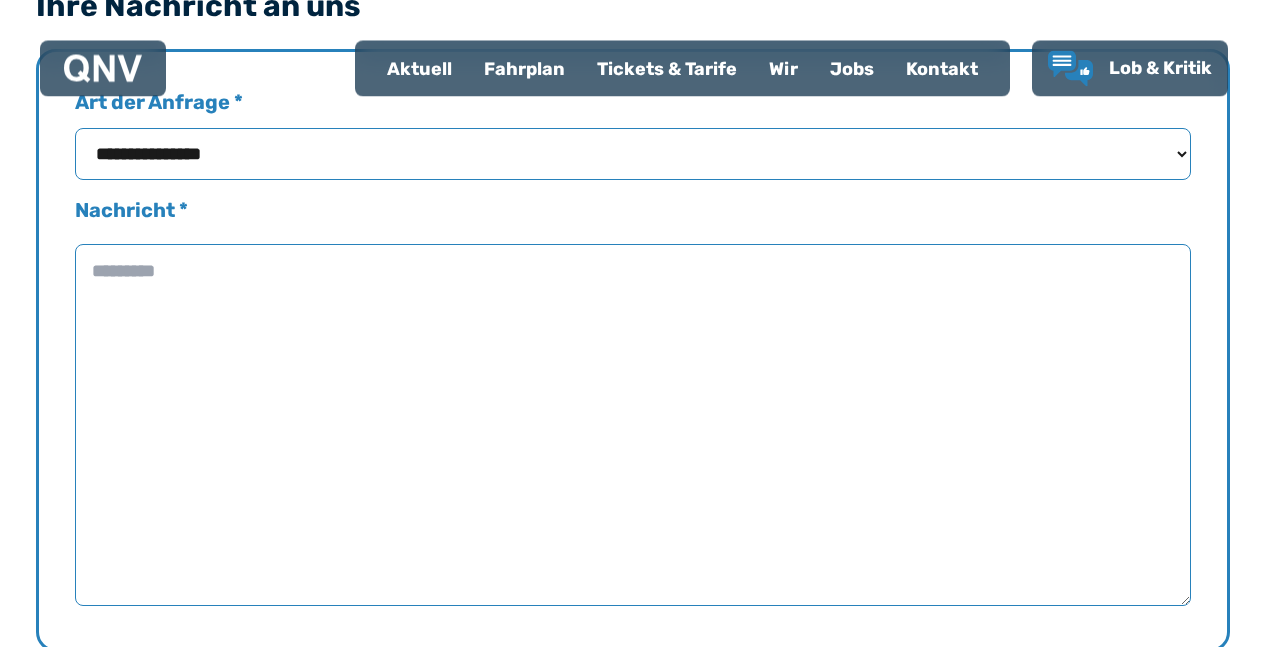 click on "**********" at bounding box center [633, 154] 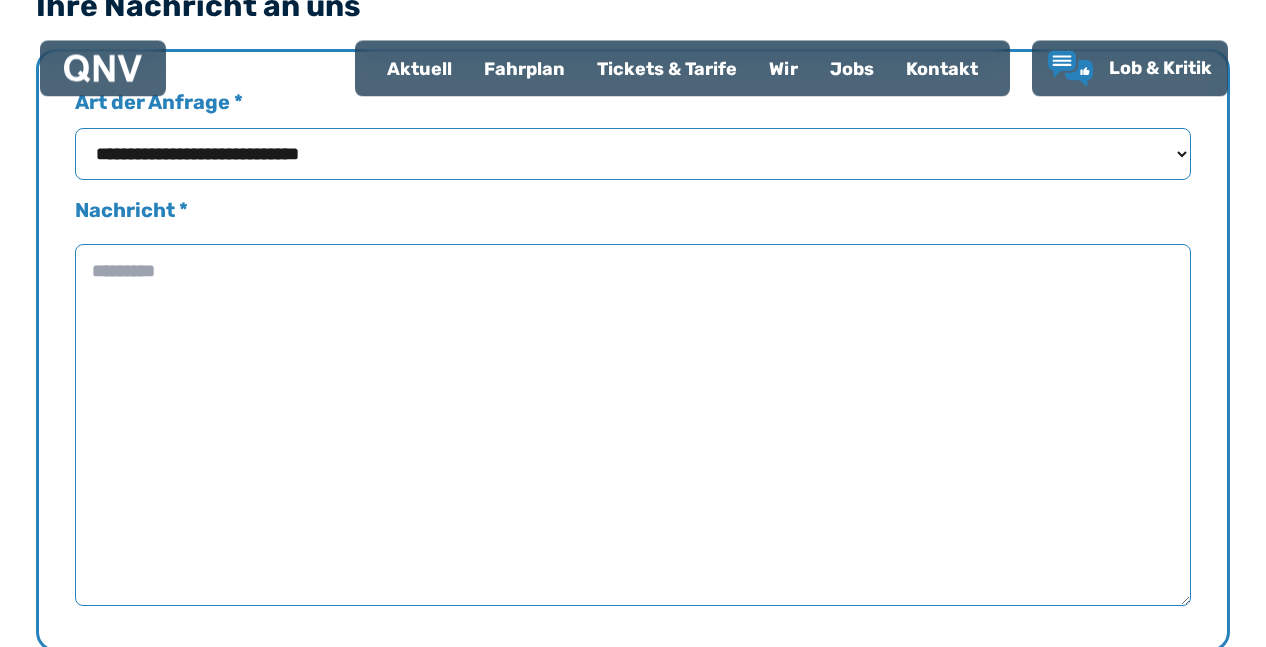 click on "**********" at bounding box center [0, 0] 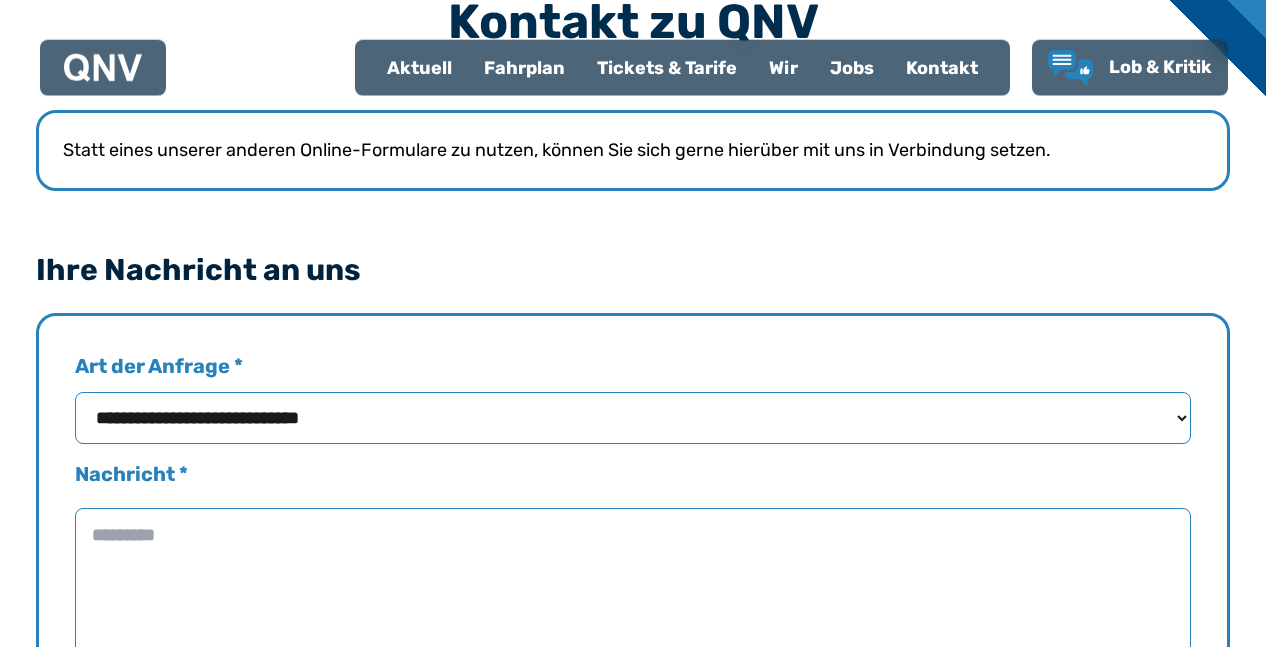 scroll, scrollTop: 637, scrollLeft: 0, axis: vertical 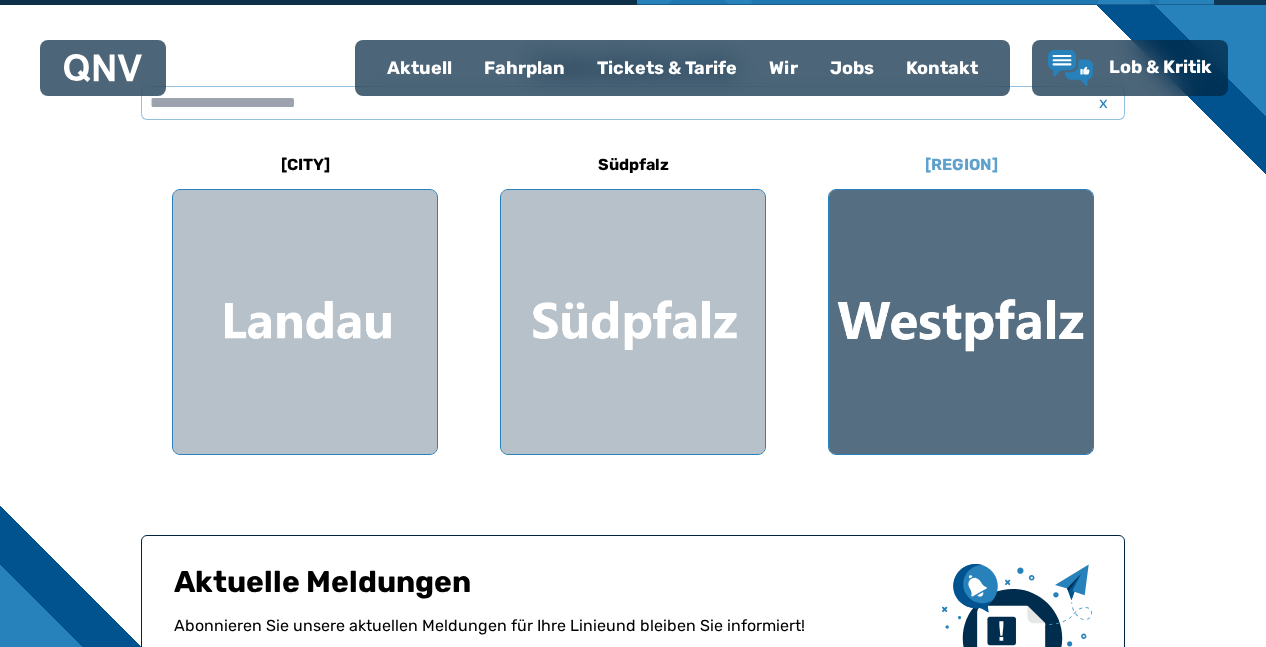 click at bounding box center (961, 322) 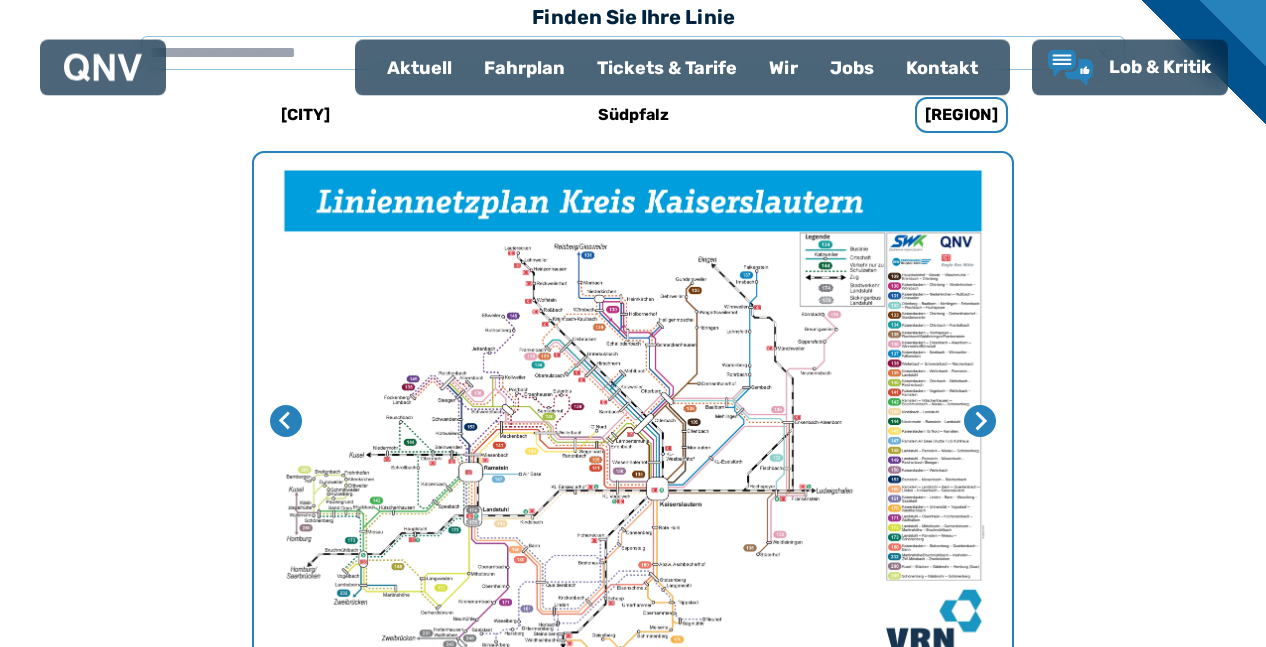 scroll, scrollTop: 616, scrollLeft: 0, axis: vertical 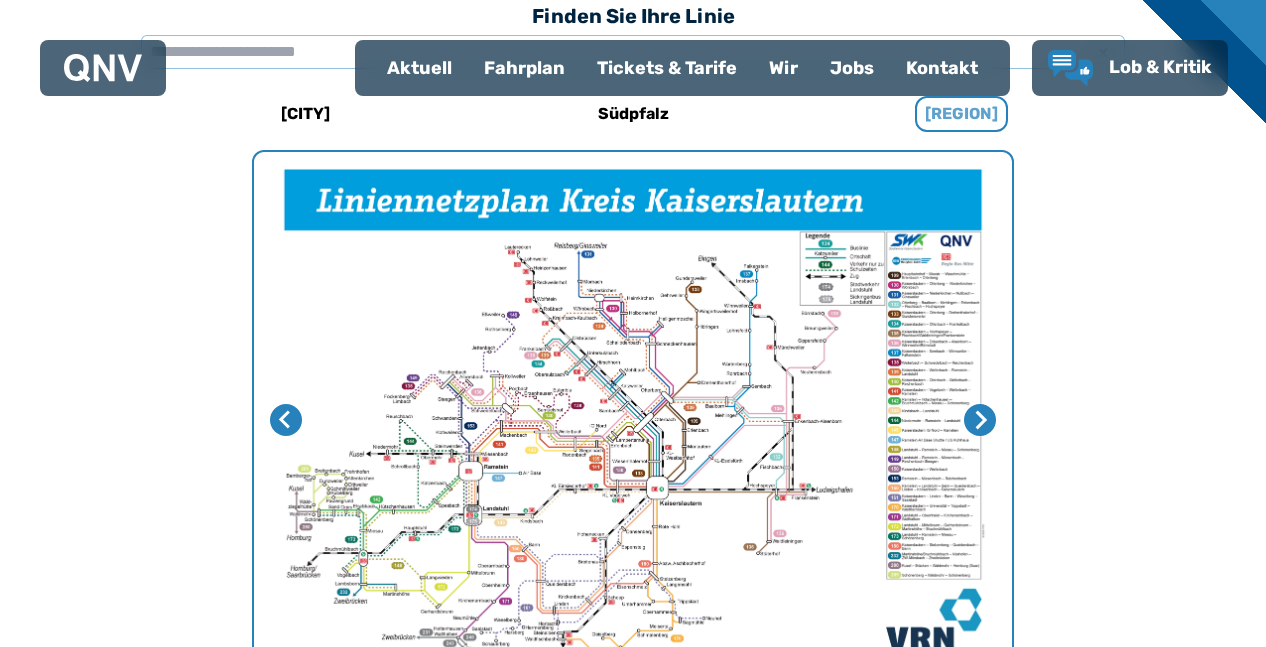 click on "[REGION]" at bounding box center [961, 114] 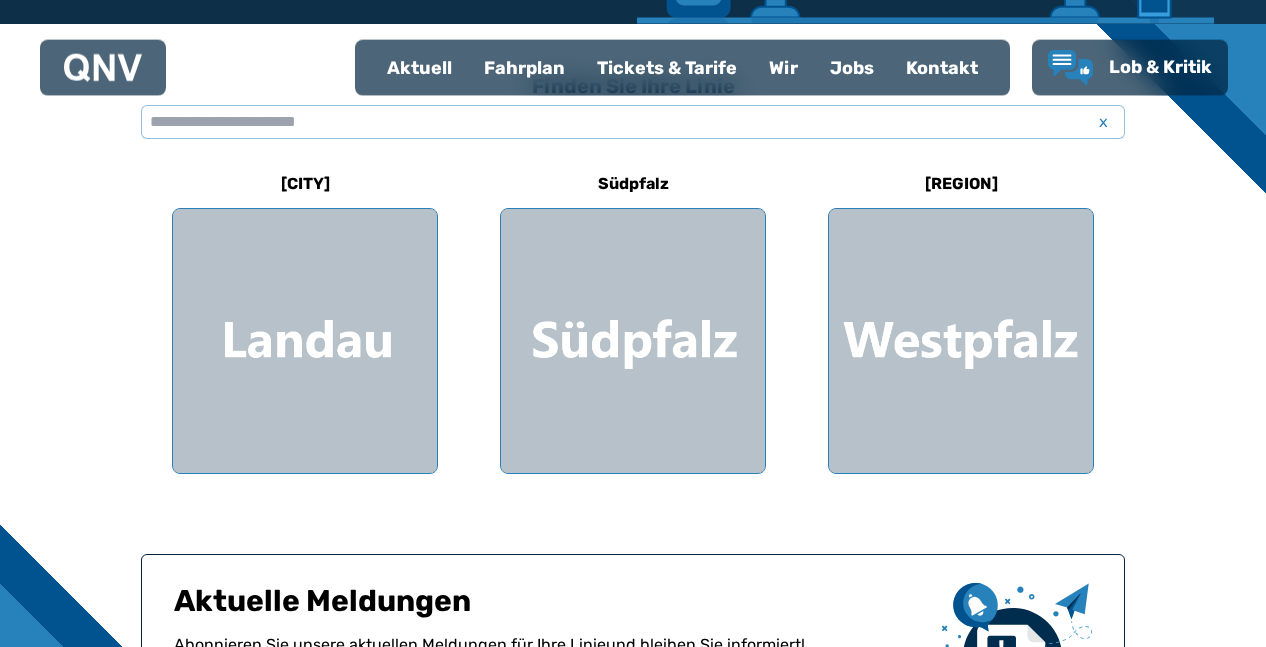 scroll, scrollTop: 565, scrollLeft: 0, axis: vertical 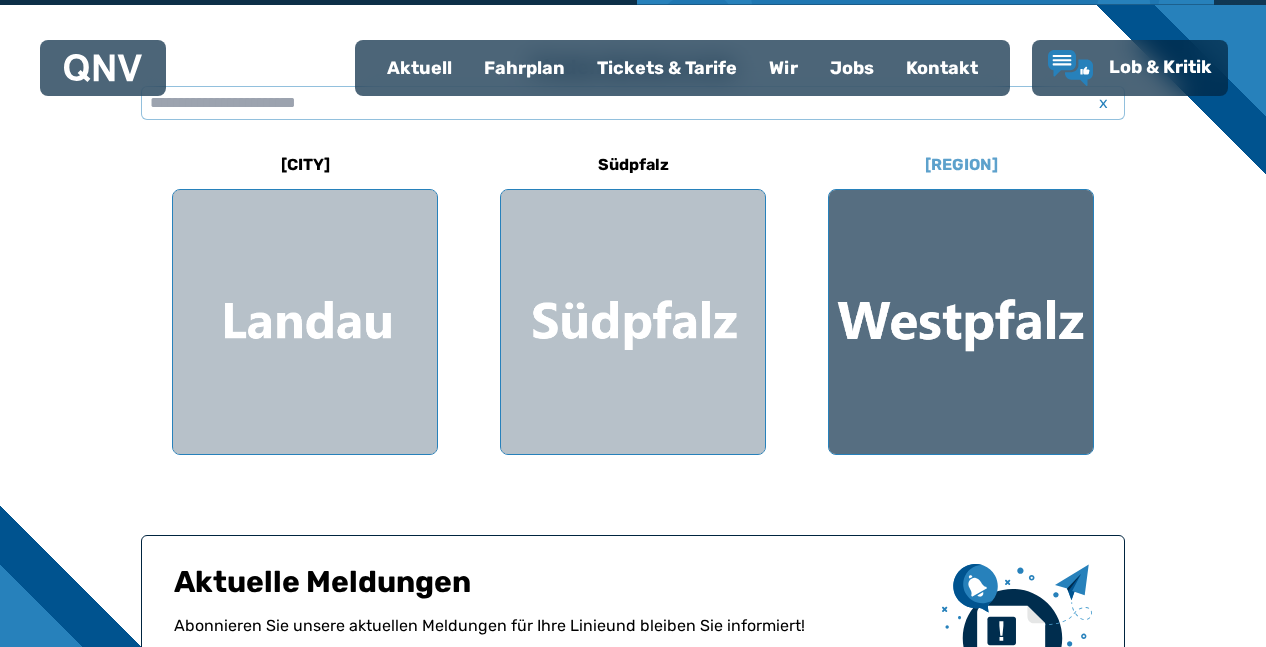 click at bounding box center (961, 322) 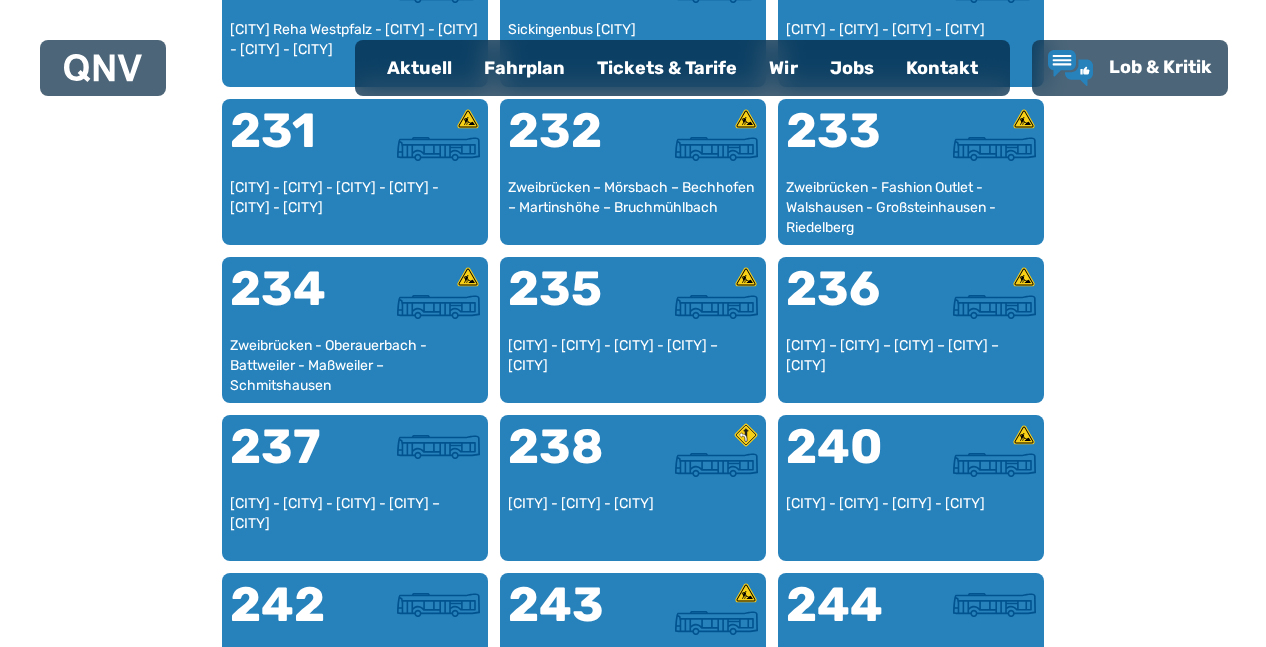 scroll, scrollTop: 2311, scrollLeft: 0, axis: vertical 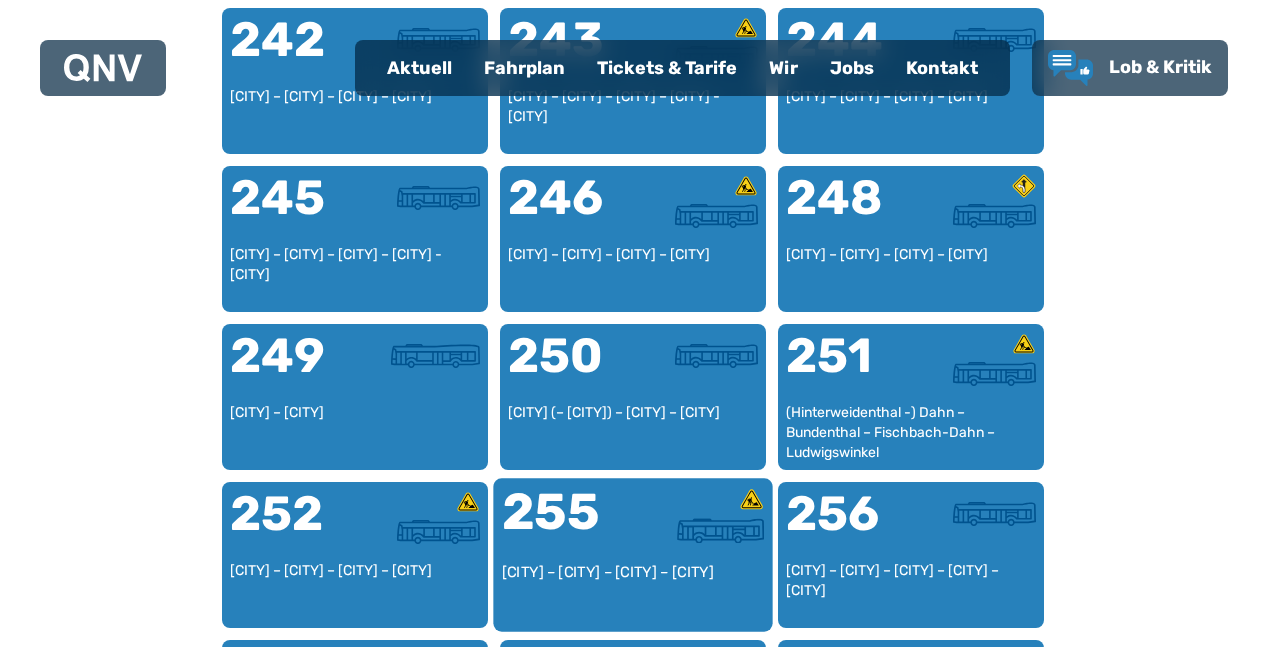 click on "255" at bounding box center (567, 524) 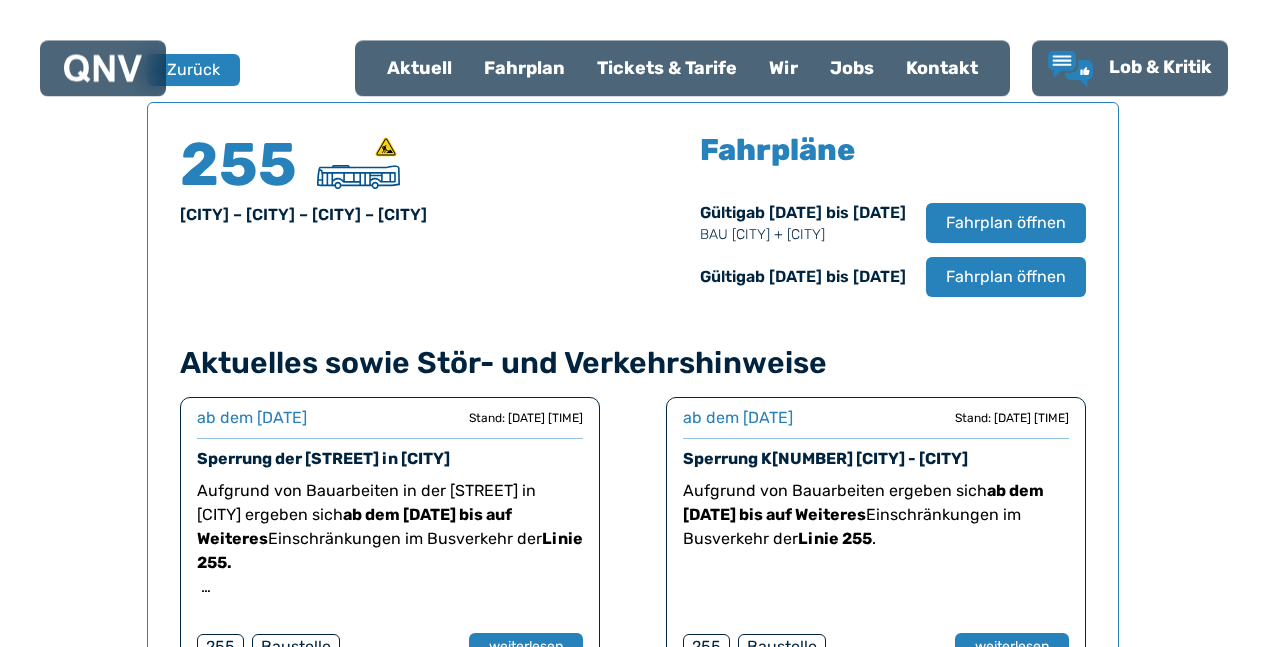 scroll, scrollTop: 1318, scrollLeft: 0, axis: vertical 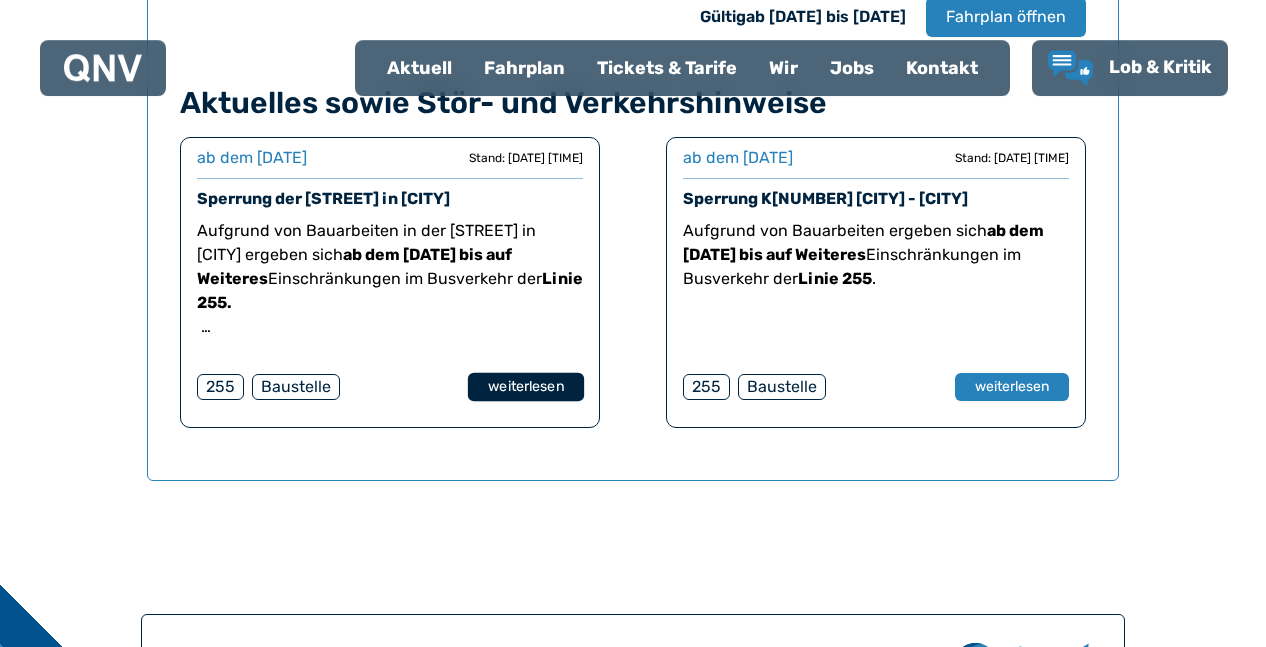 click on "weiterlesen" at bounding box center (526, 387) 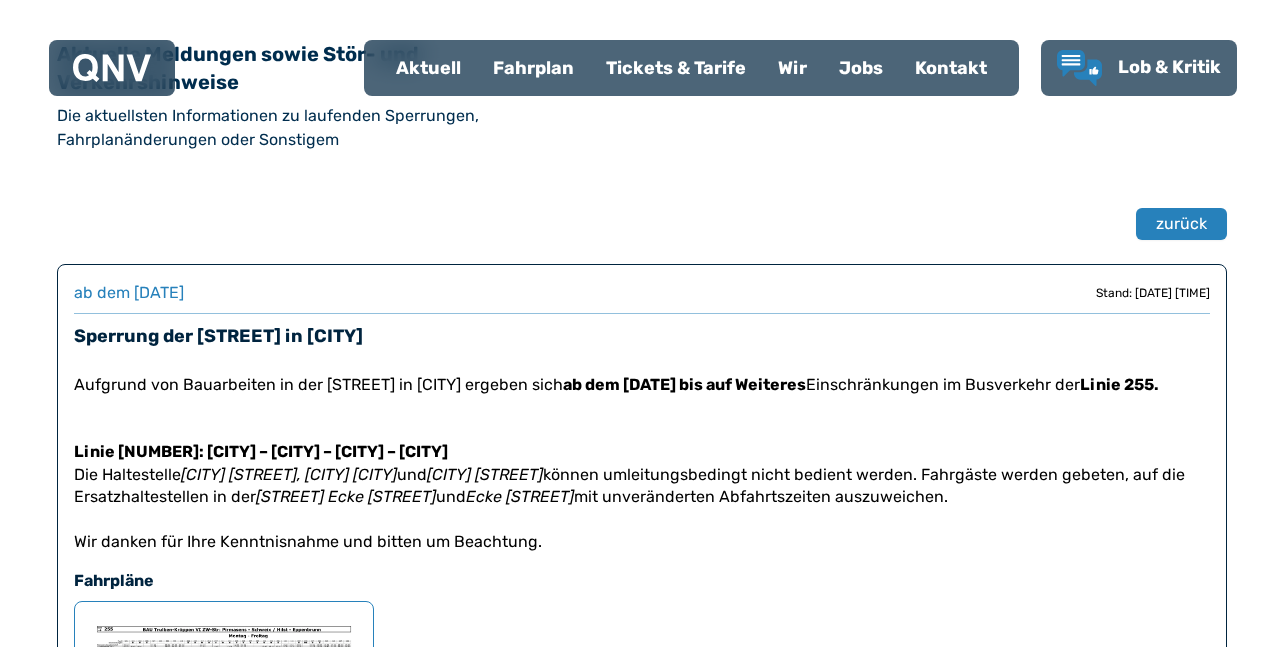 scroll, scrollTop: 565, scrollLeft: 0, axis: vertical 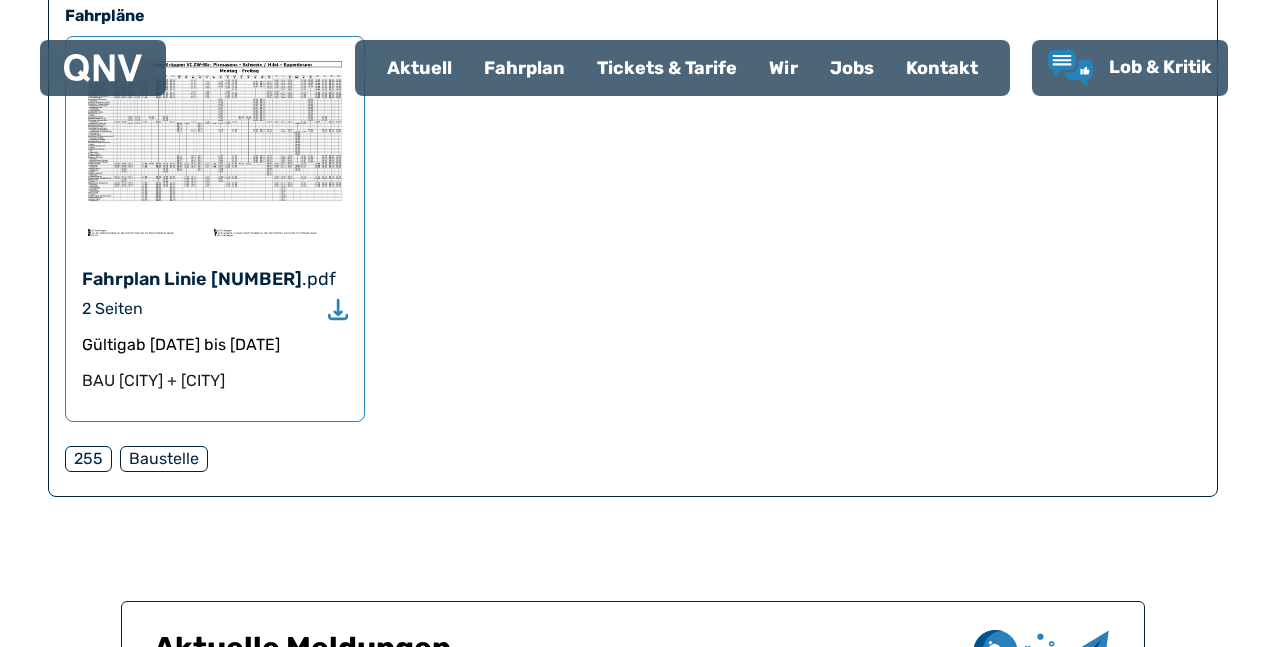 click at bounding box center [215, 148] 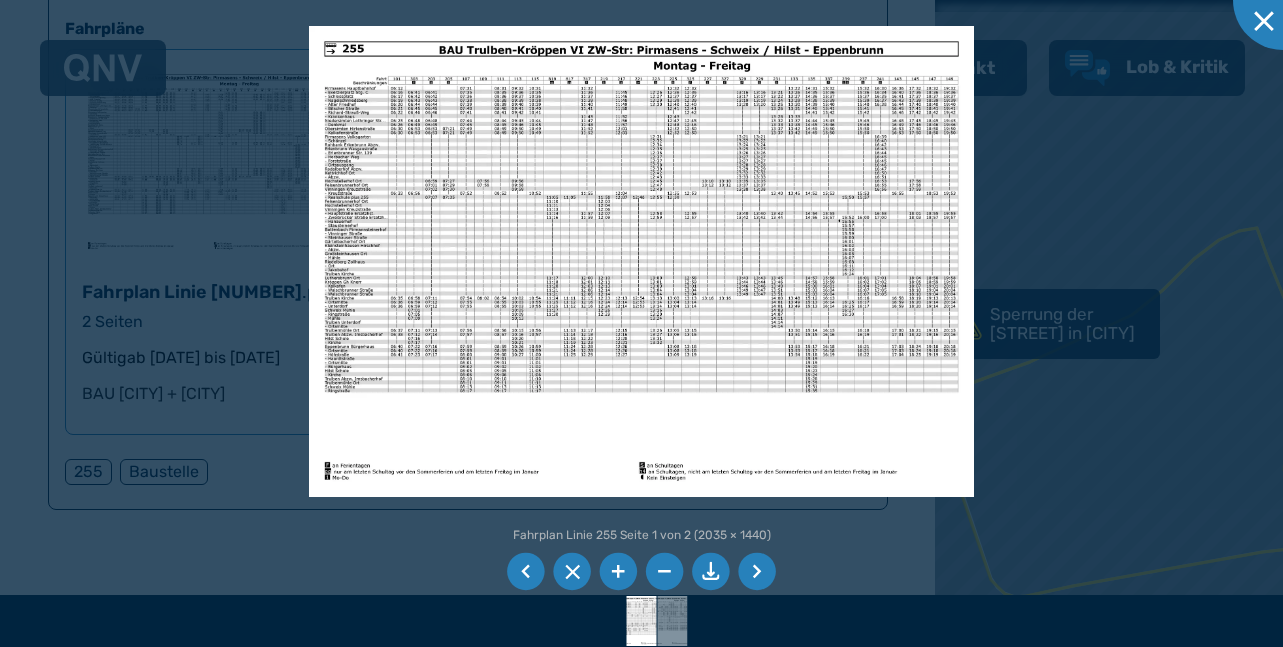 type 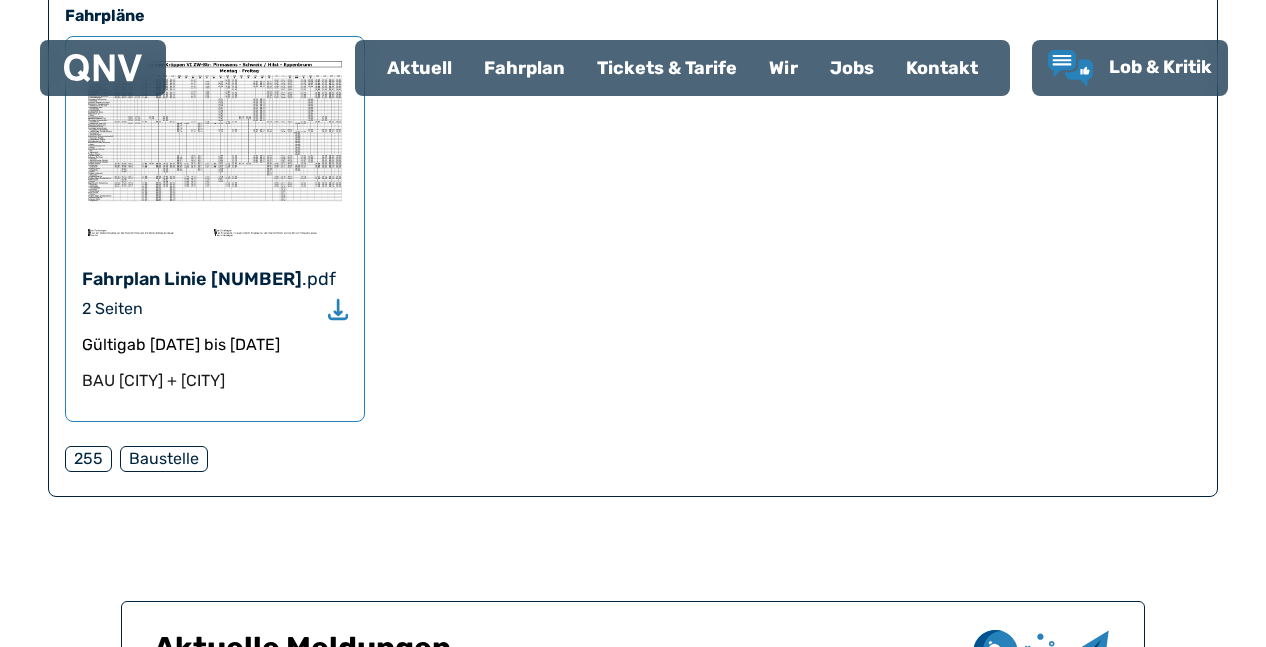 click at bounding box center (215, 148) 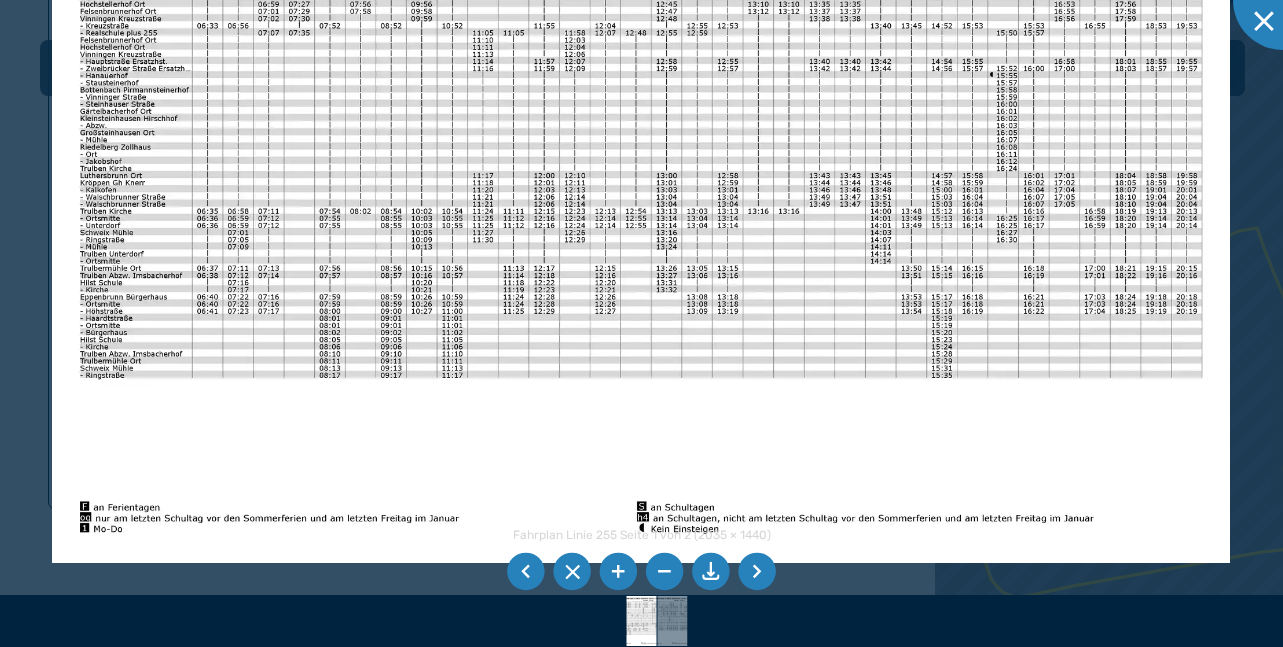 click at bounding box center (641, 147) 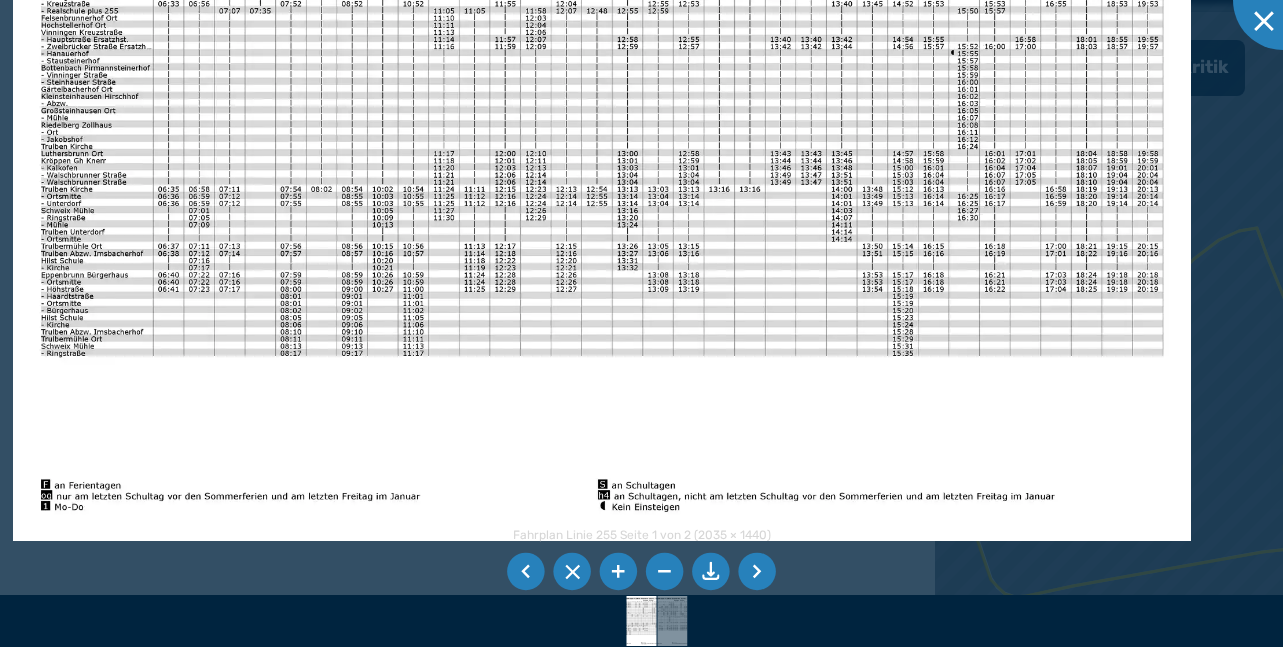 click at bounding box center (602, 125) 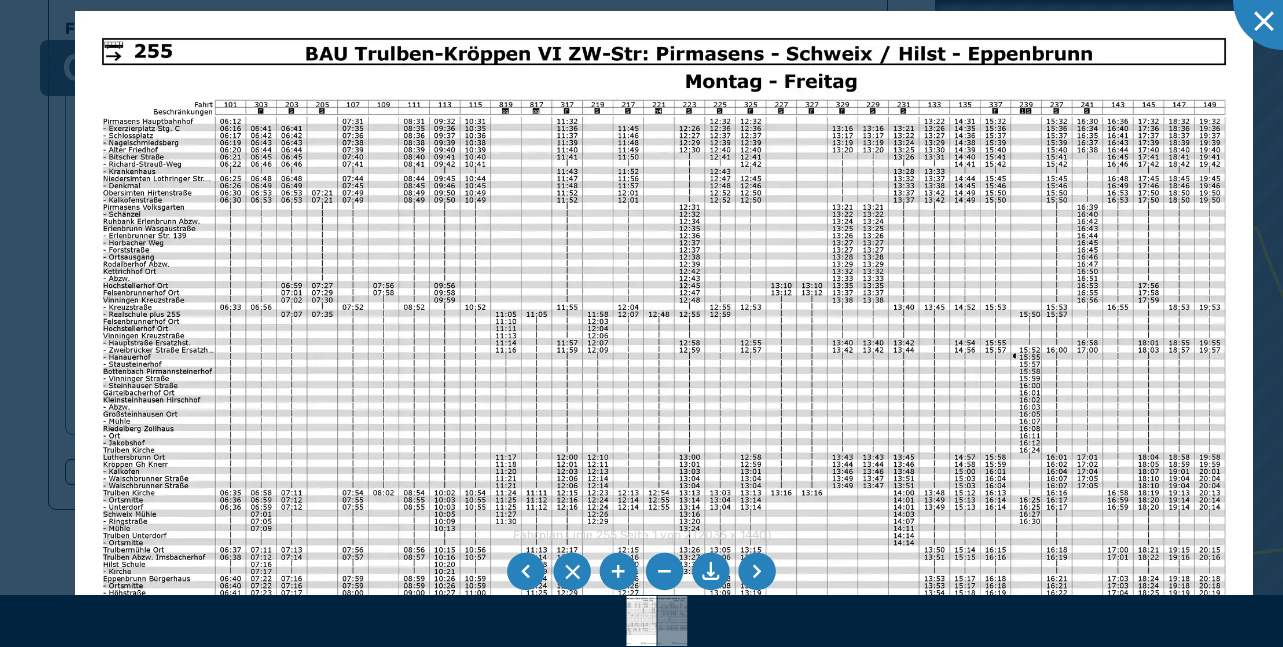 click at bounding box center (664, 428) 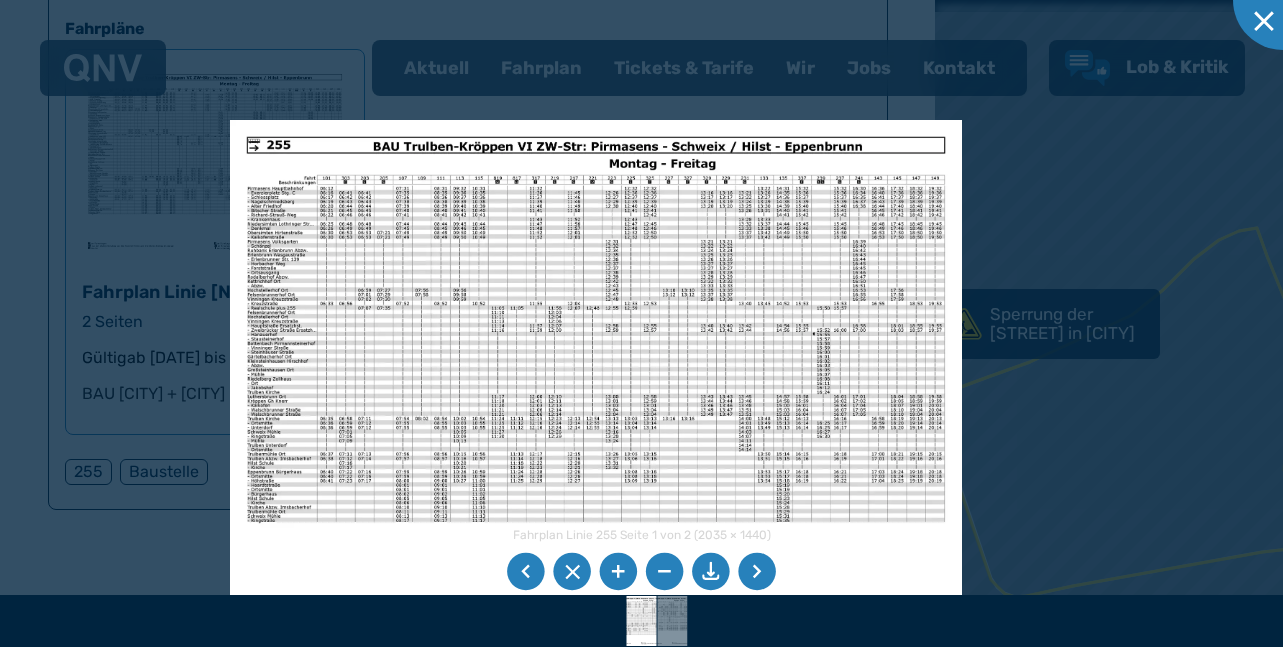 click at bounding box center (596, 379) 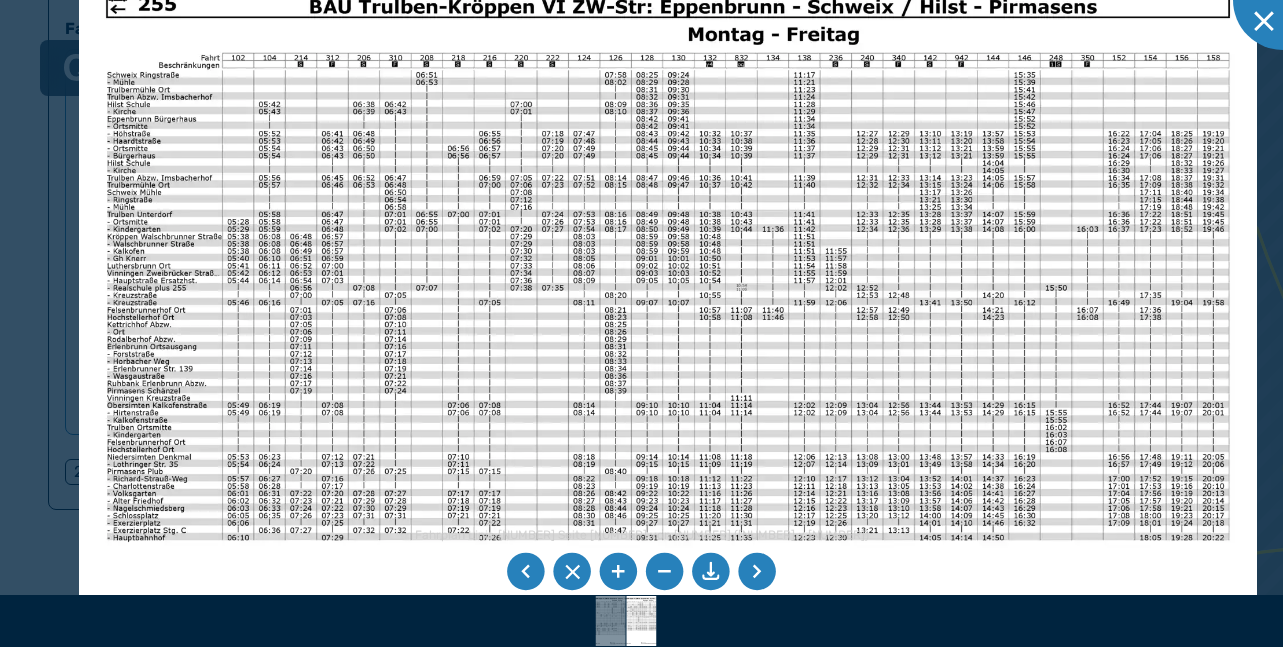 click at bounding box center [668, 381] 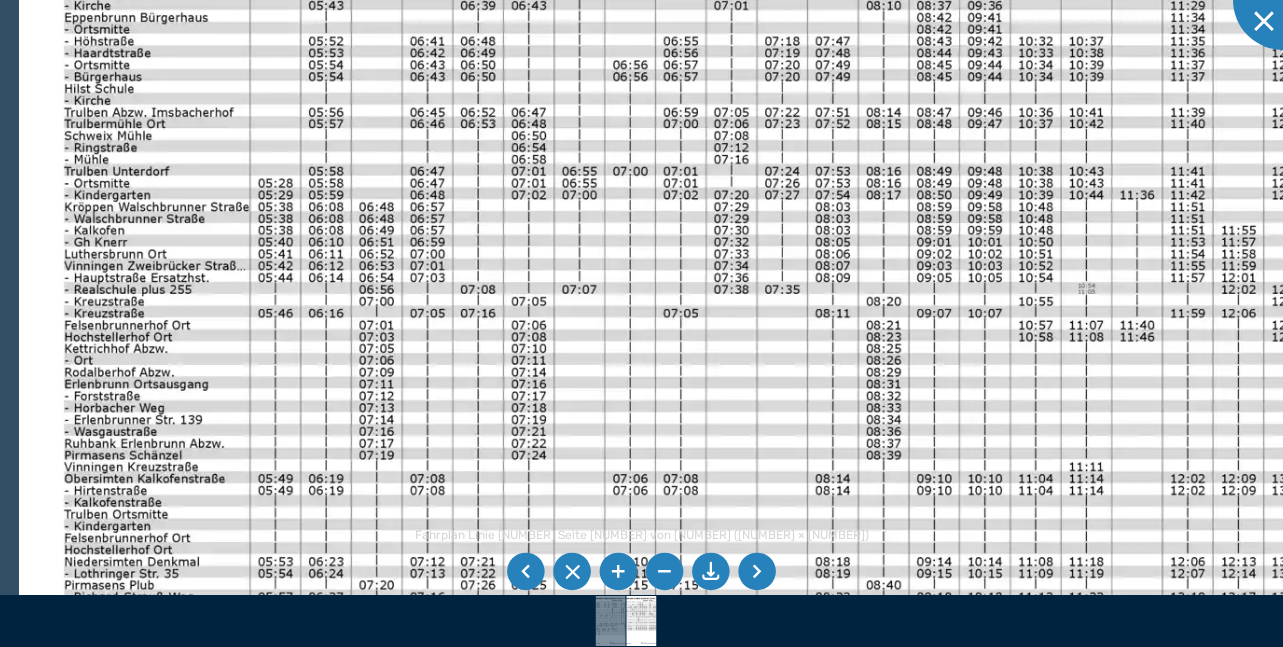 click at bounding box center [968, 439] 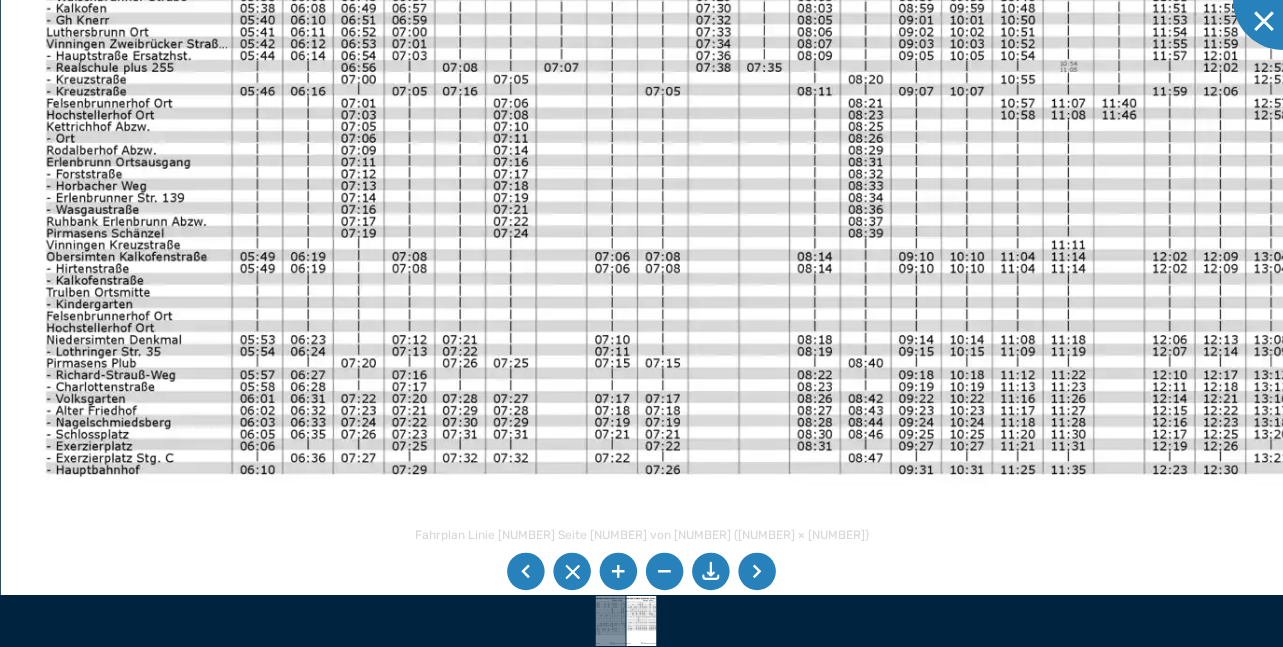 click at bounding box center [950, 217] 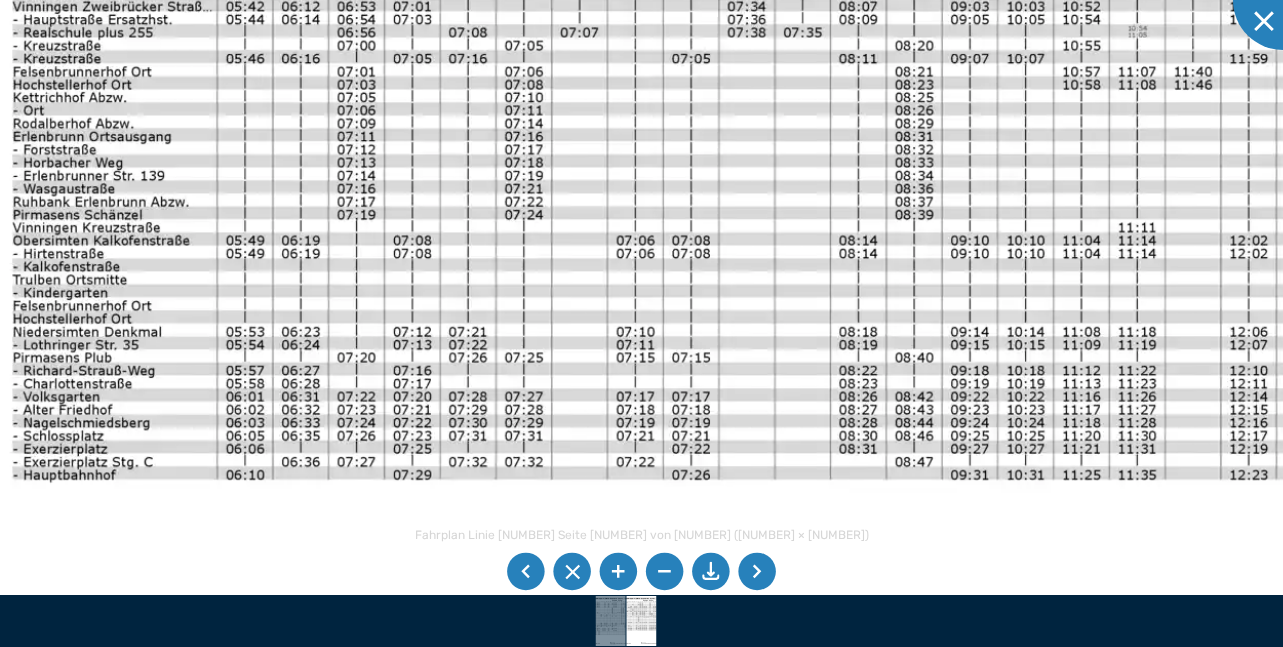 click at bounding box center (1007, 197) 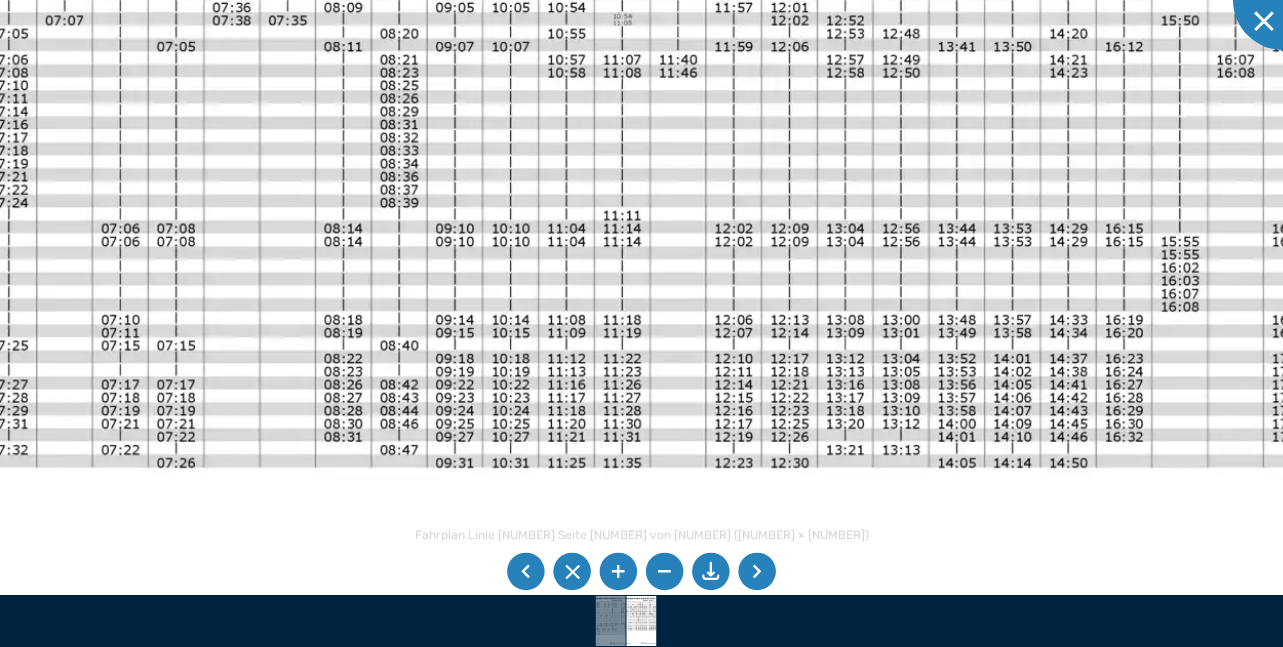 click at bounding box center [492, 185] 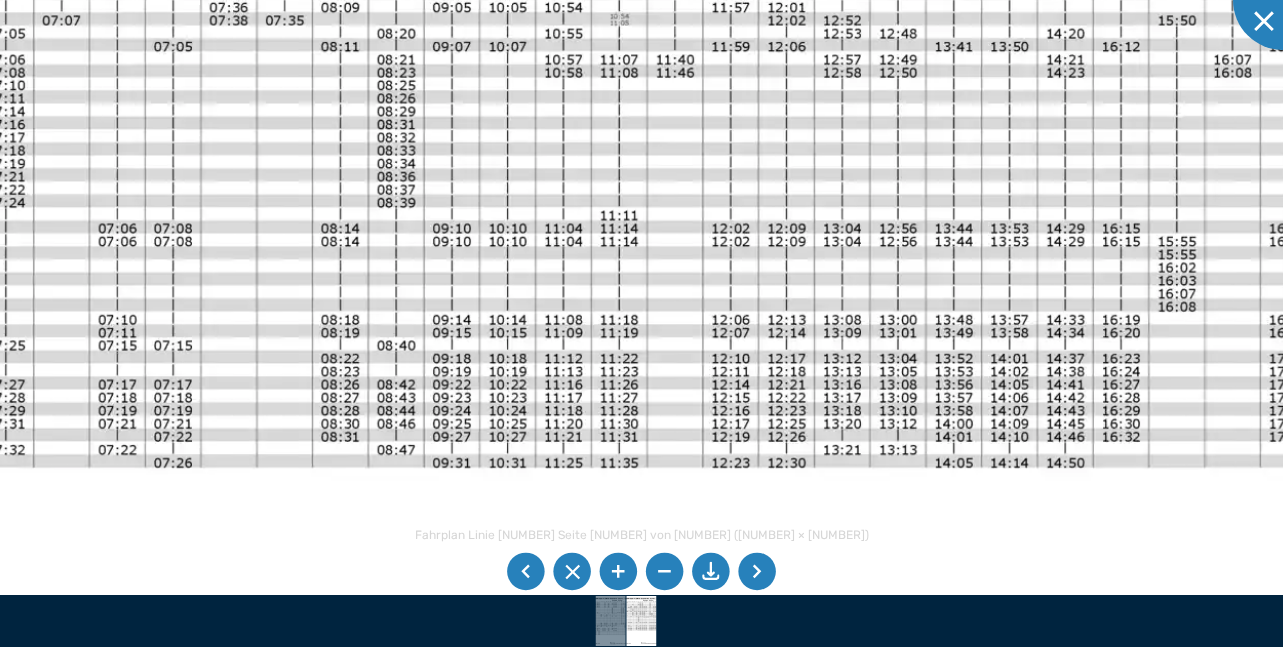 click at bounding box center (489, 185) 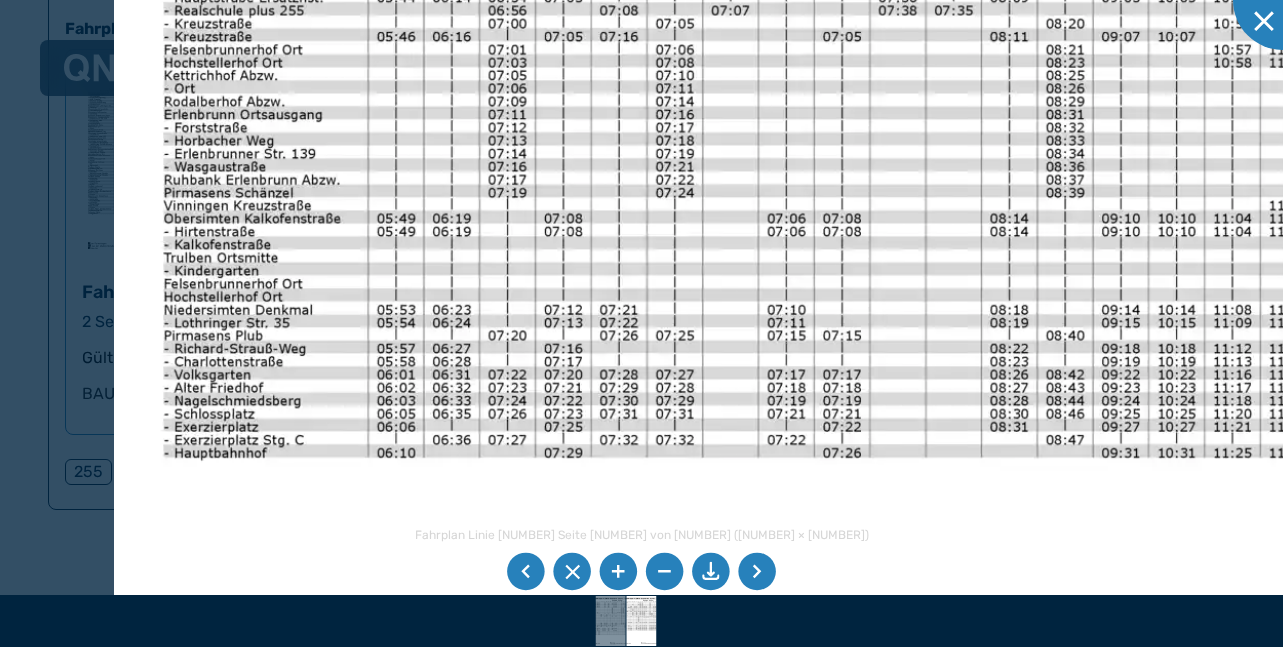 click at bounding box center (1158, 175) 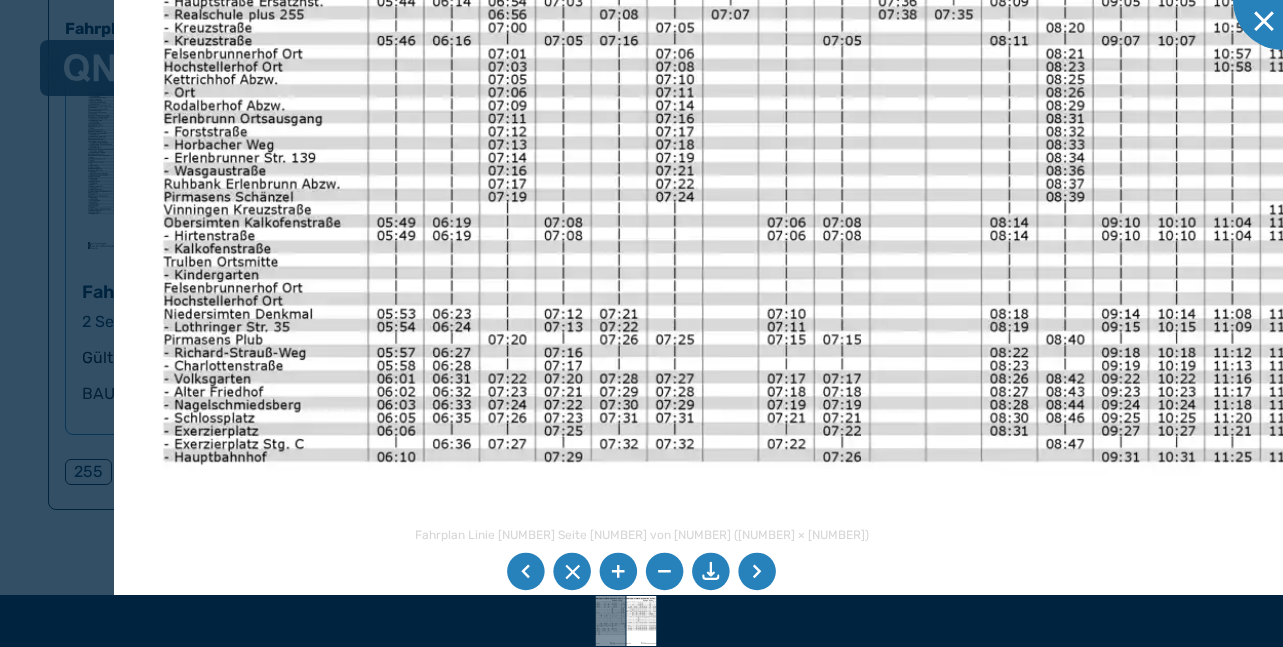 click at bounding box center (1158, 179) 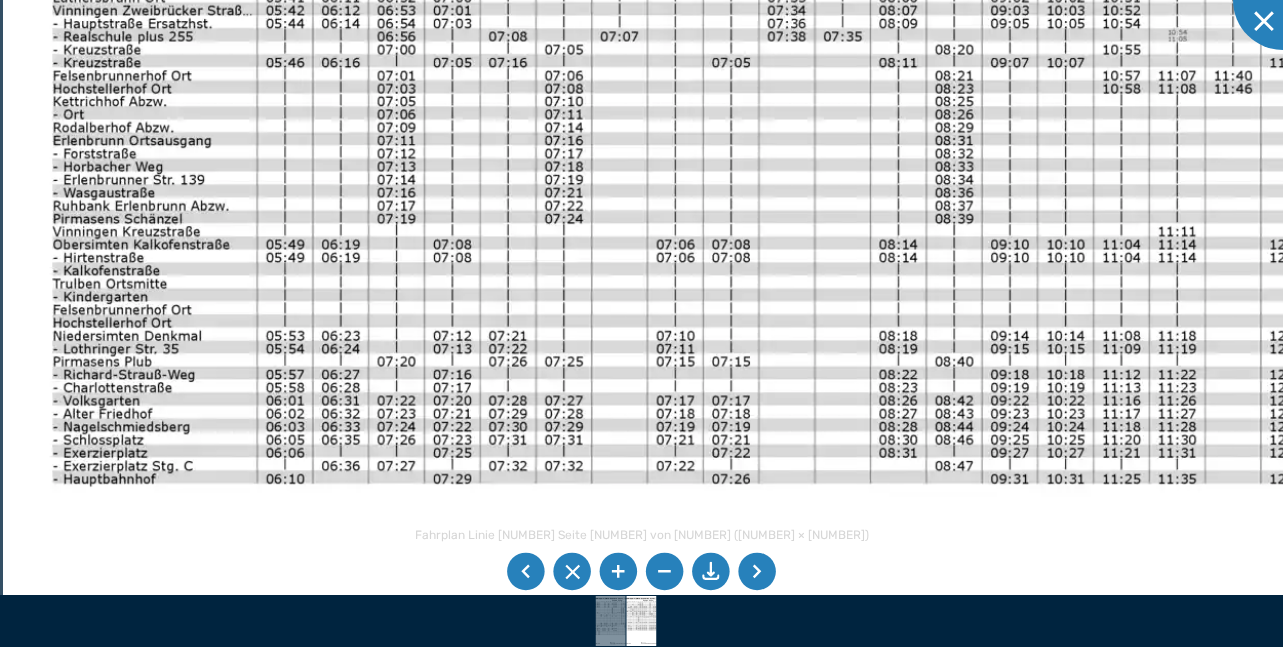 click at bounding box center [1047, 201] 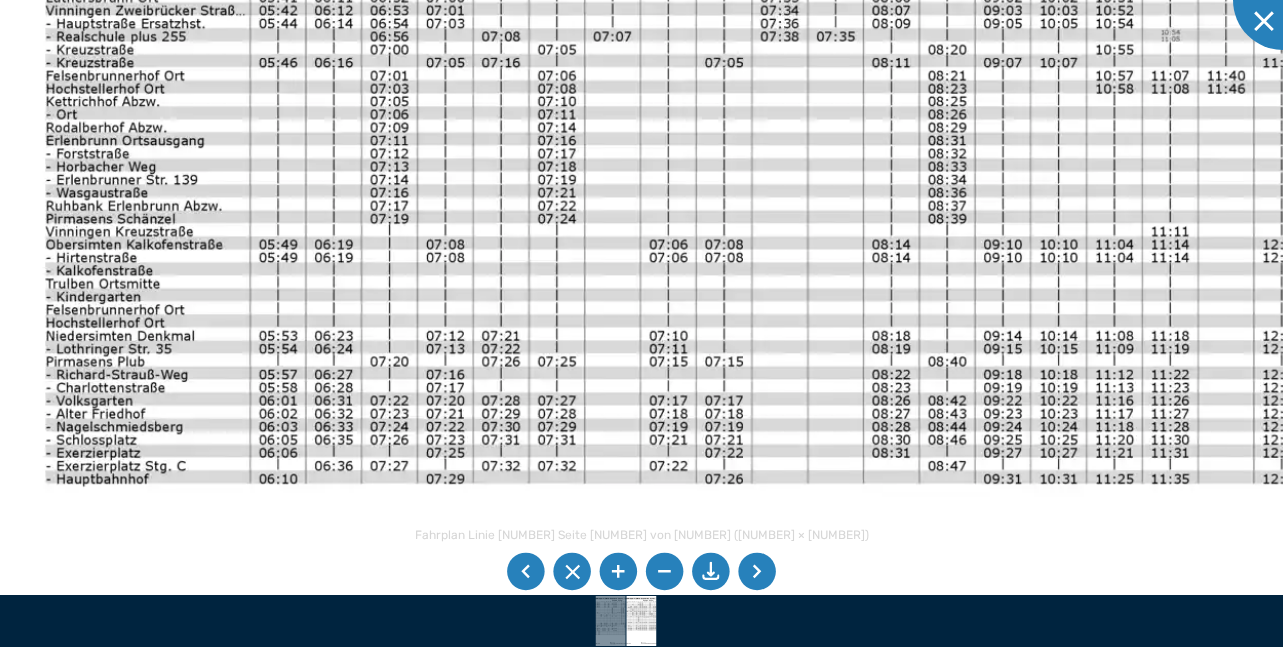 click at bounding box center [1040, 201] 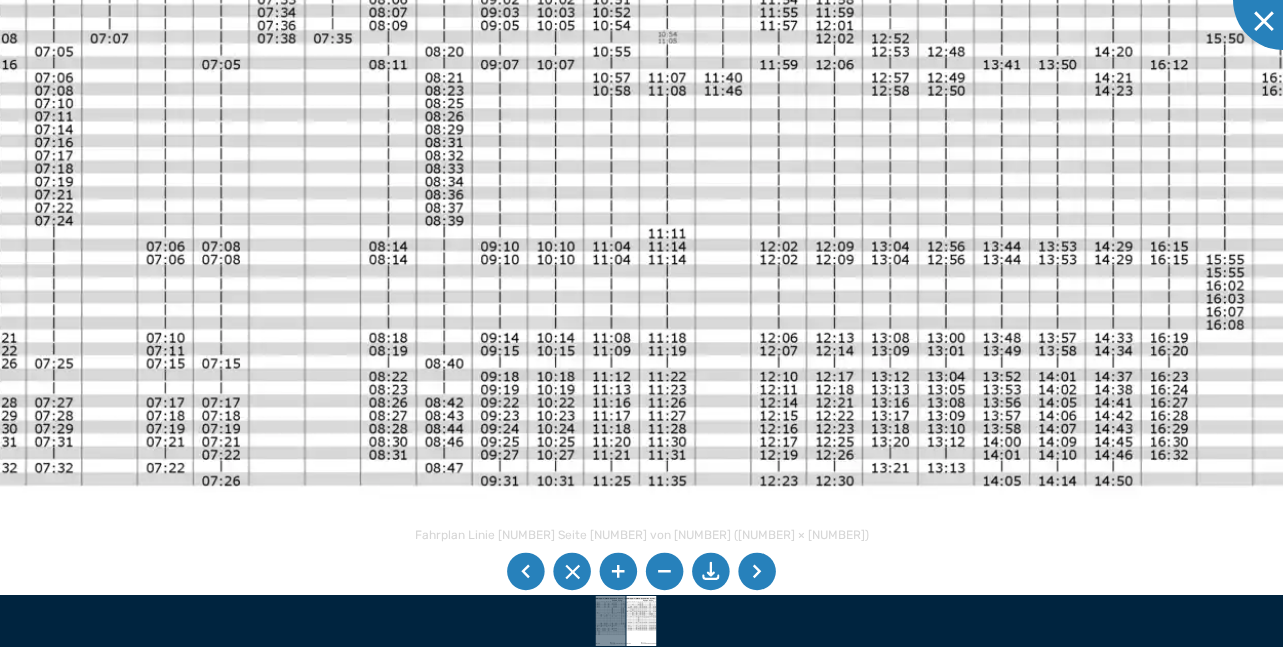 click at bounding box center (537, 203) 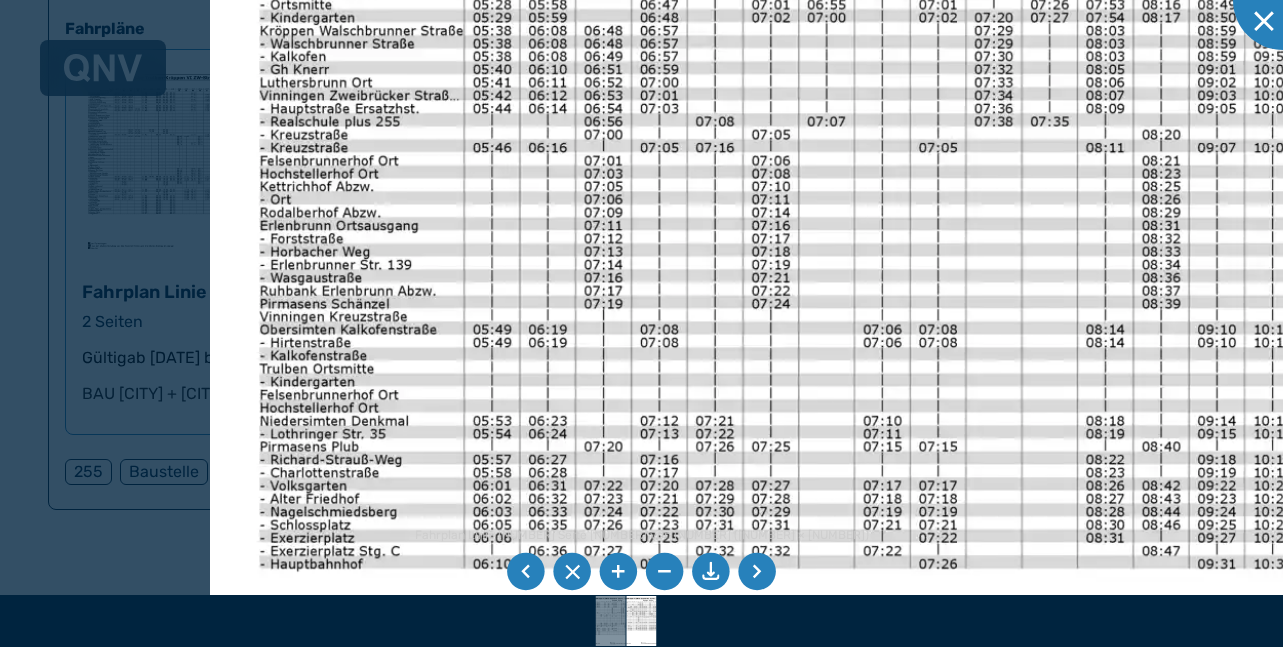 click at bounding box center [1254, 286] 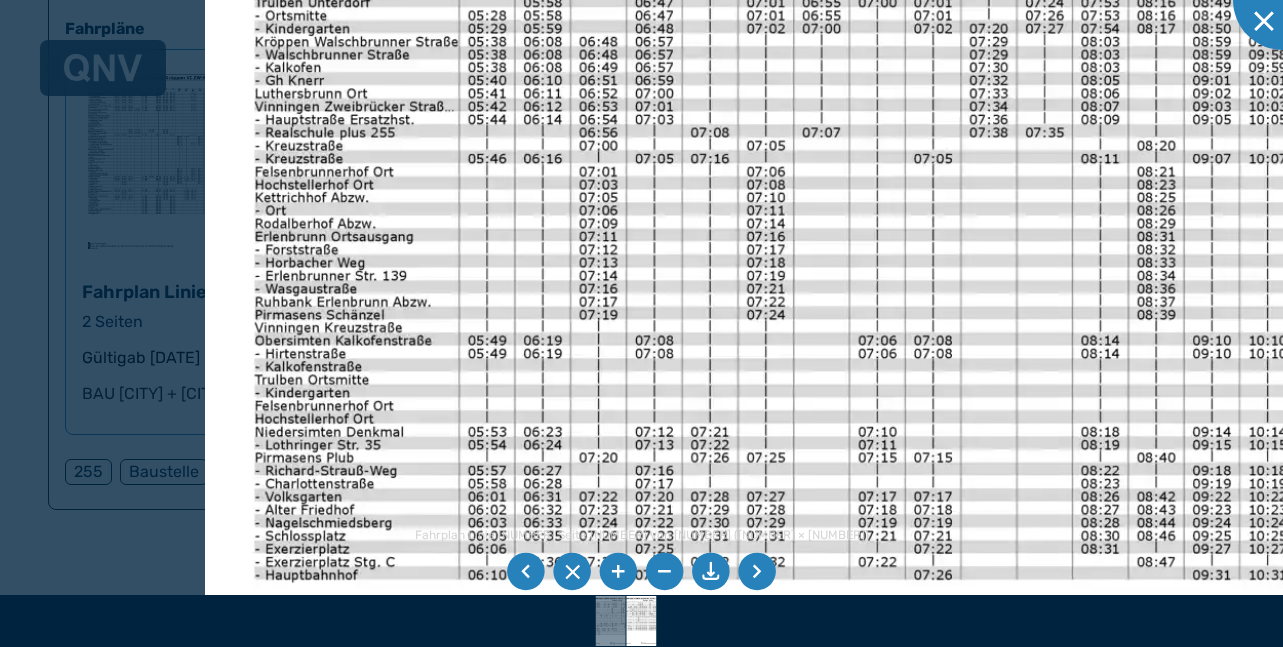 click at bounding box center (1249, 297) 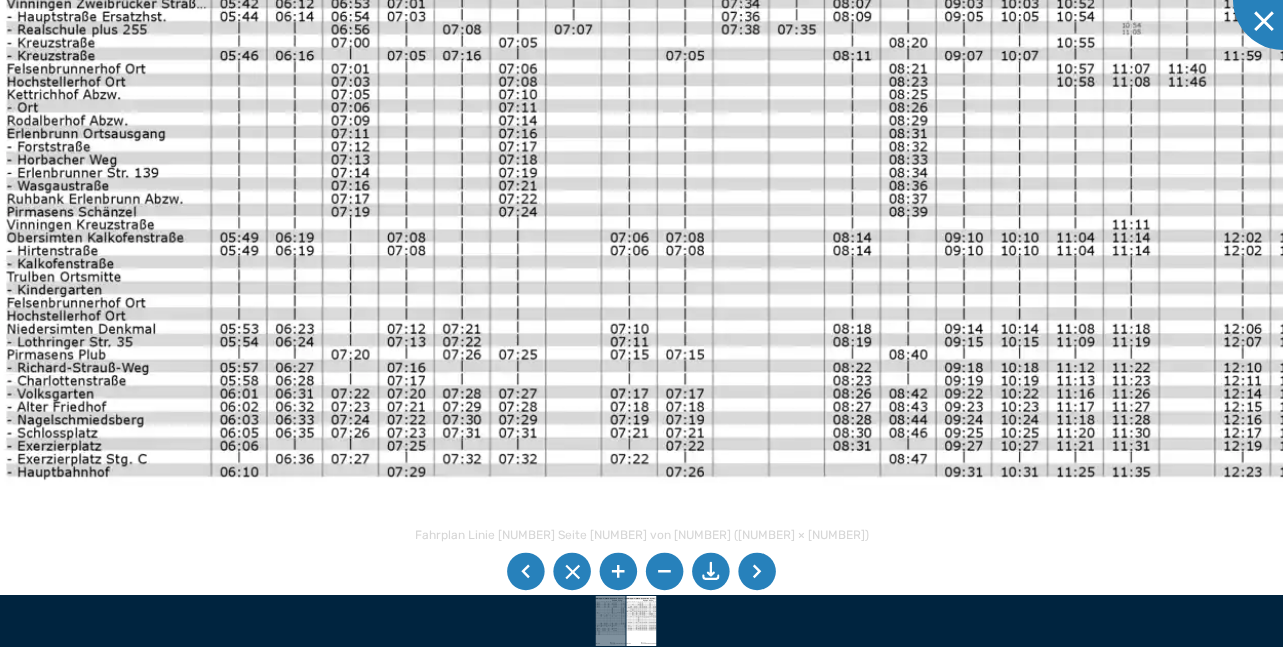 click at bounding box center (1001, 194) 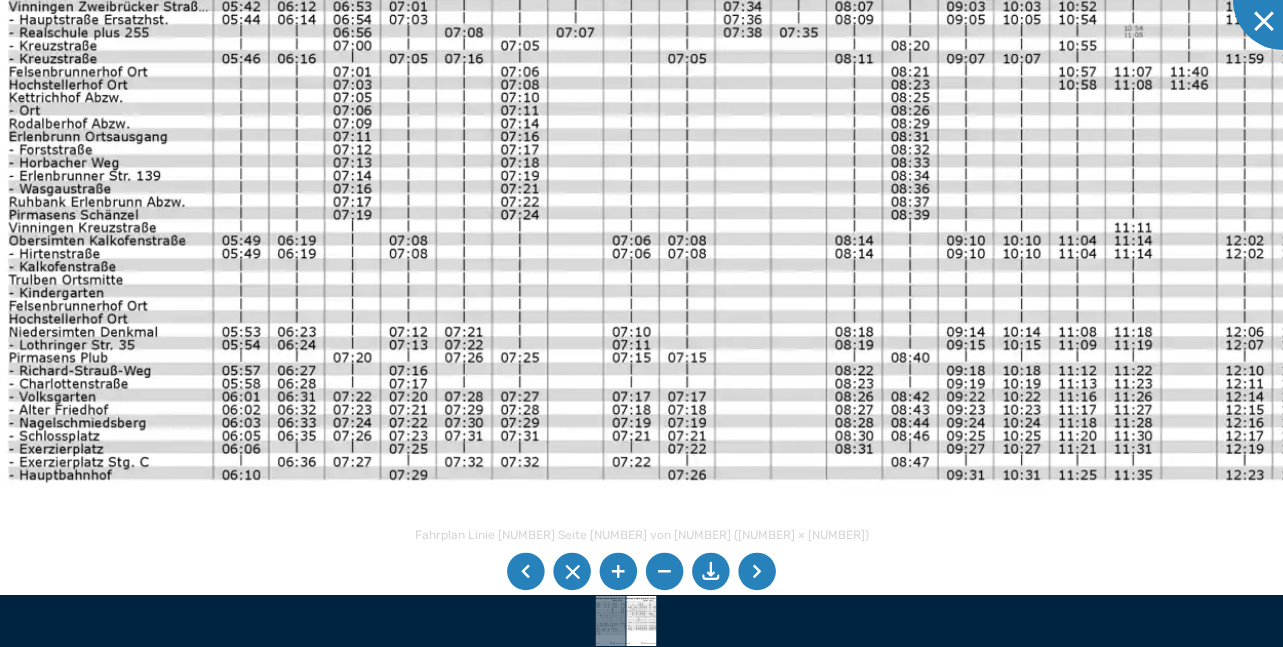 click at bounding box center (1003, 197) 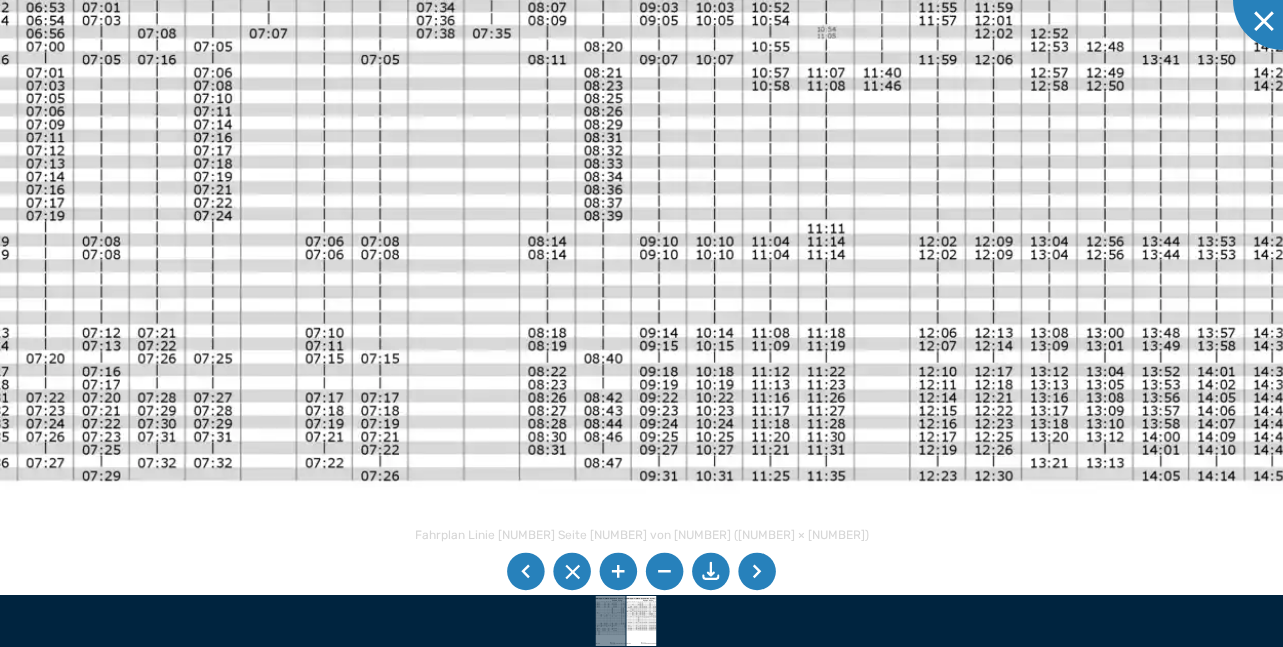 click at bounding box center (696, 198) 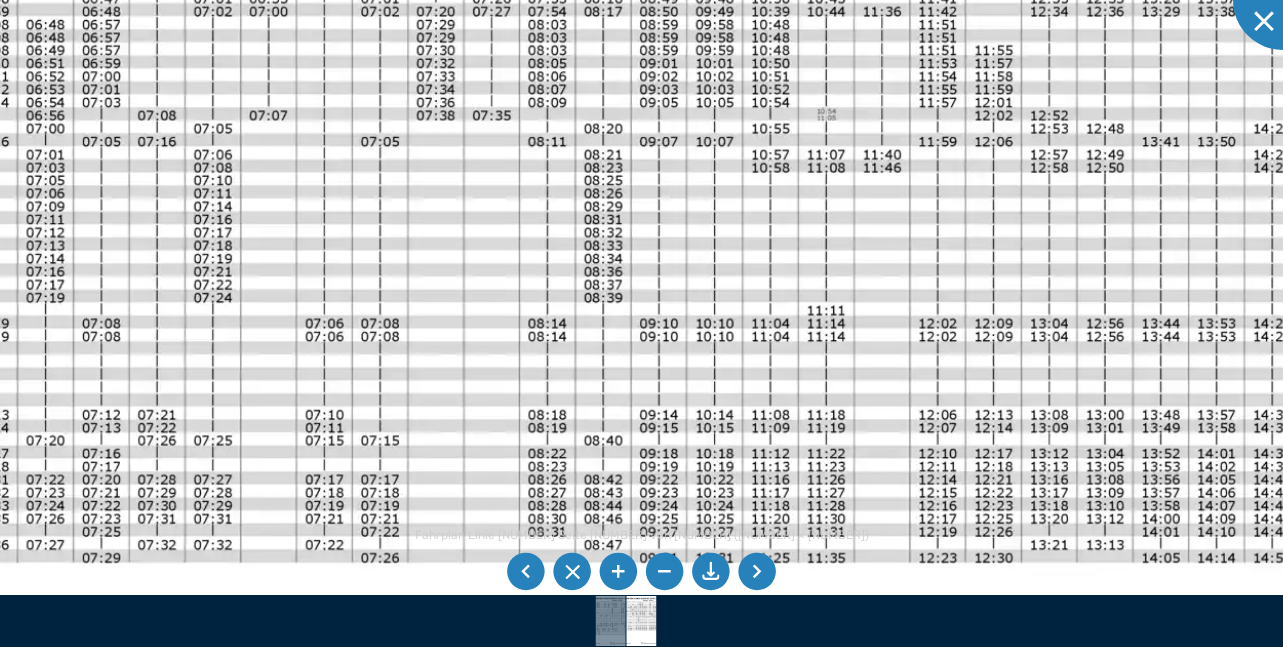 click at bounding box center (696, 280) 